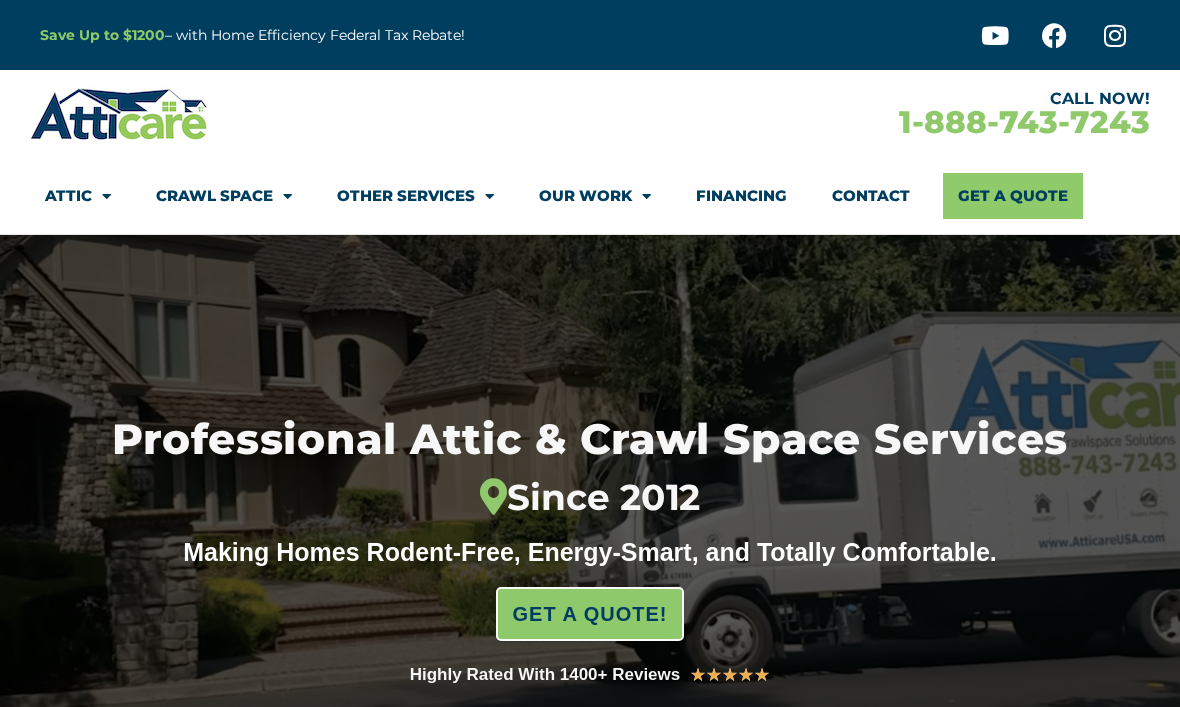 scroll, scrollTop: 0, scrollLeft: 0, axis: both 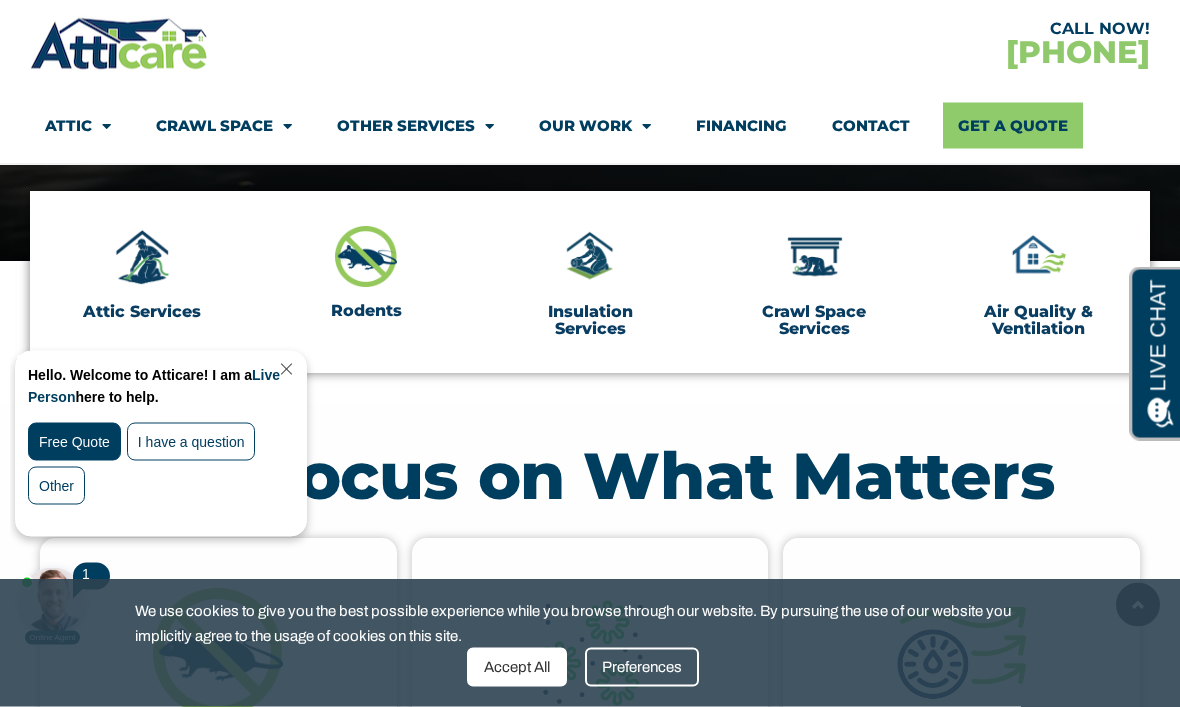 click at bounding box center (1038, 258) 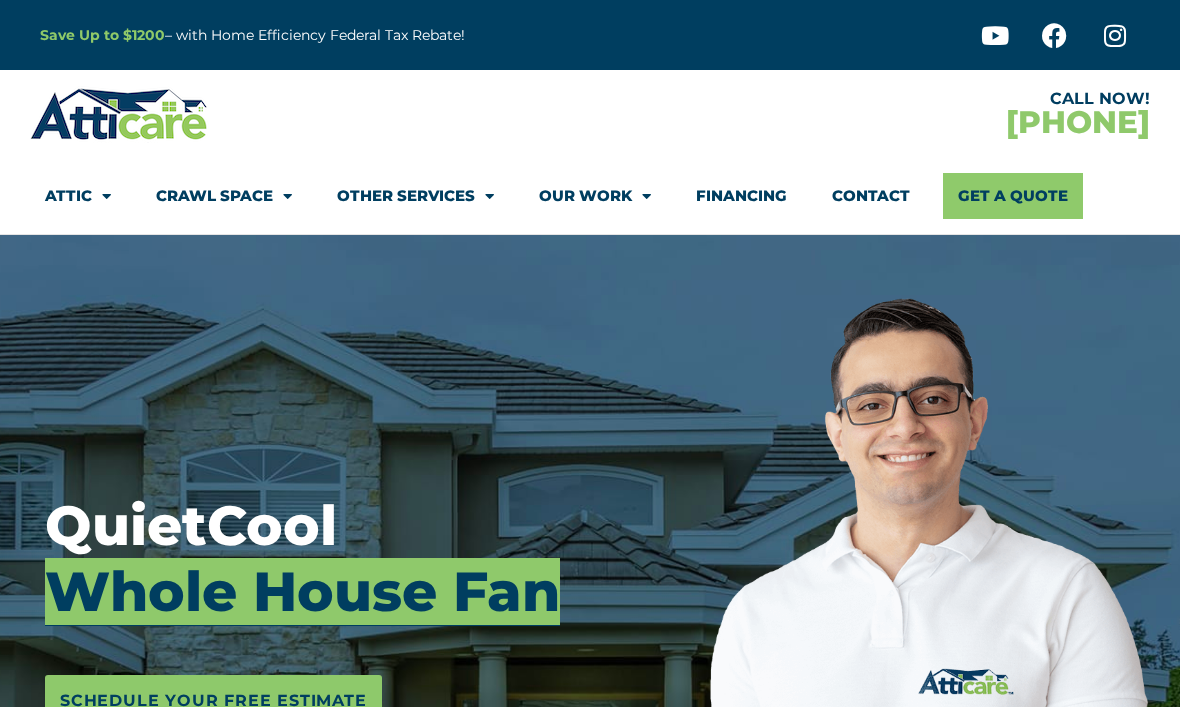 scroll, scrollTop: 0, scrollLeft: 0, axis: both 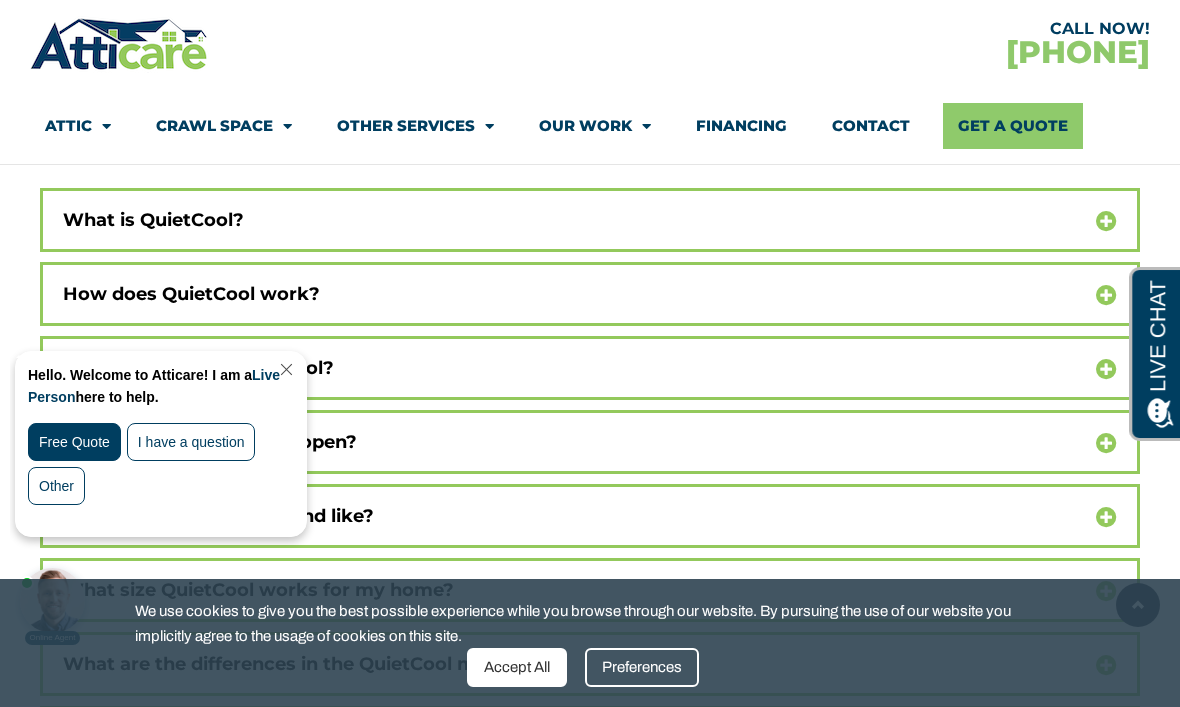 click on "What is QuietCool?" at bounding box center (590, 220) 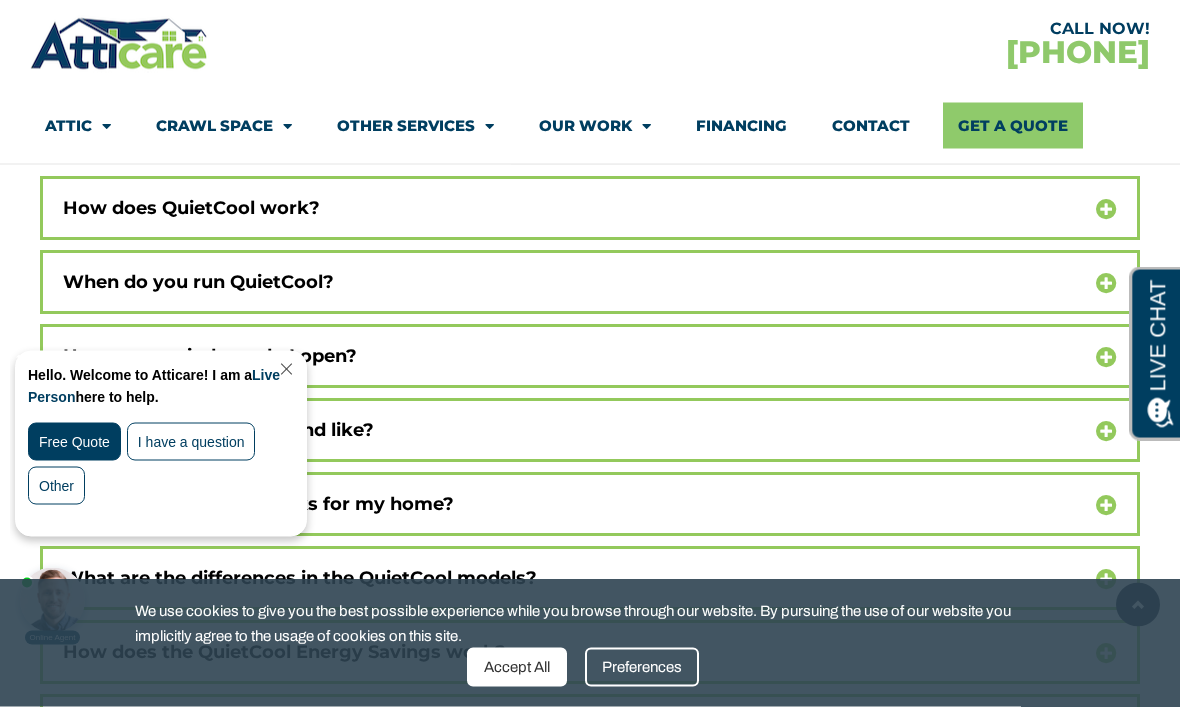 scroll, scrollTop: 12715, scrollLeft: 0, axis: vertical 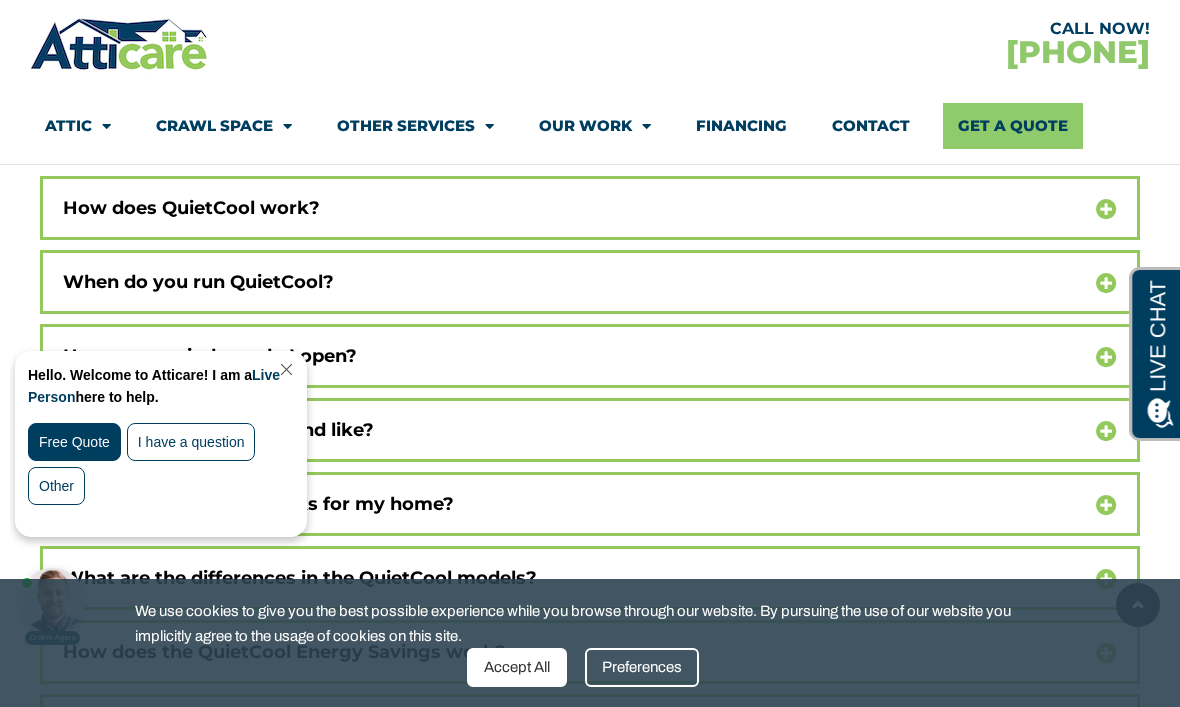 click on "When do you run QuietCool?" at bounding box center [590, 282] 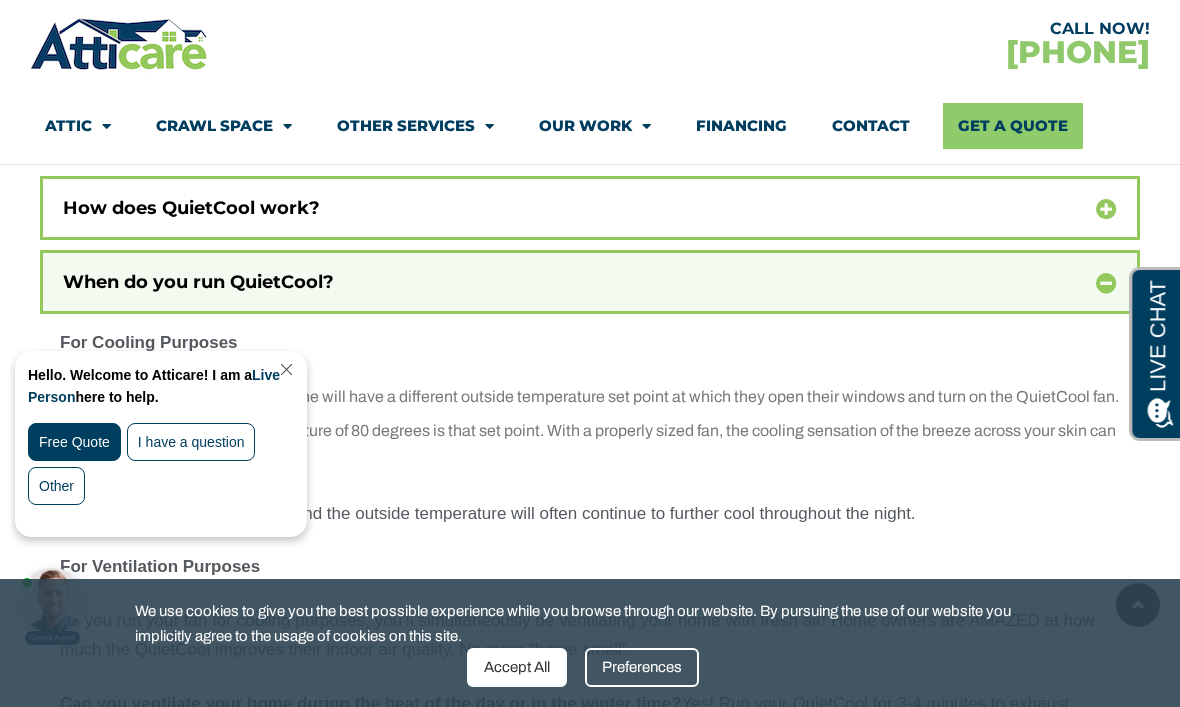click on "How does QuietCool work?" at bounding box center [590, 208] 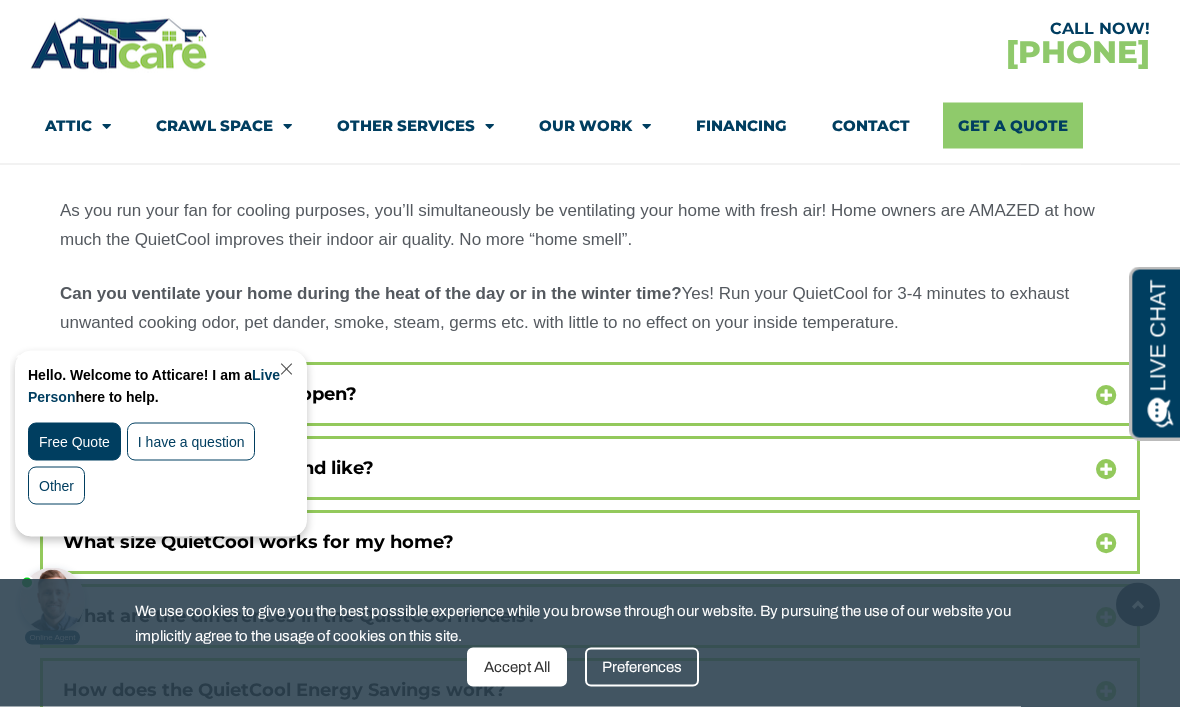 scroll, scrollTop: 13319, scrollLeft: 0, axis: vertical 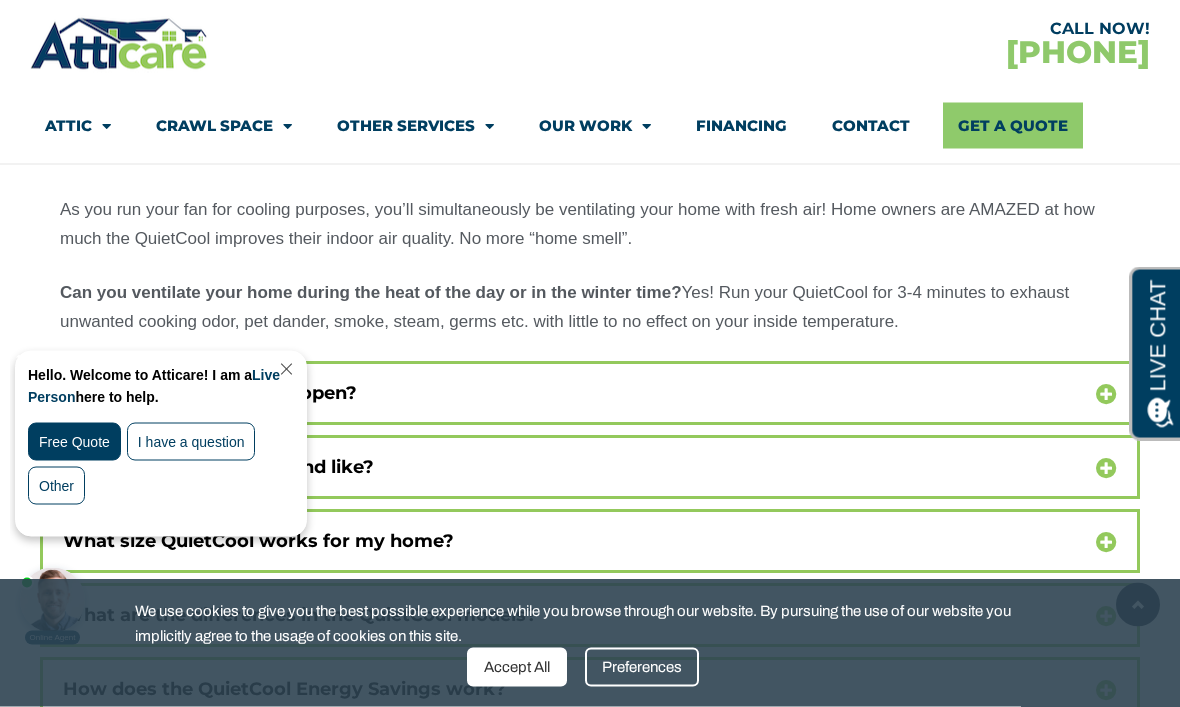 click on "How many windows do I open?" at bounding box center [590, 394] 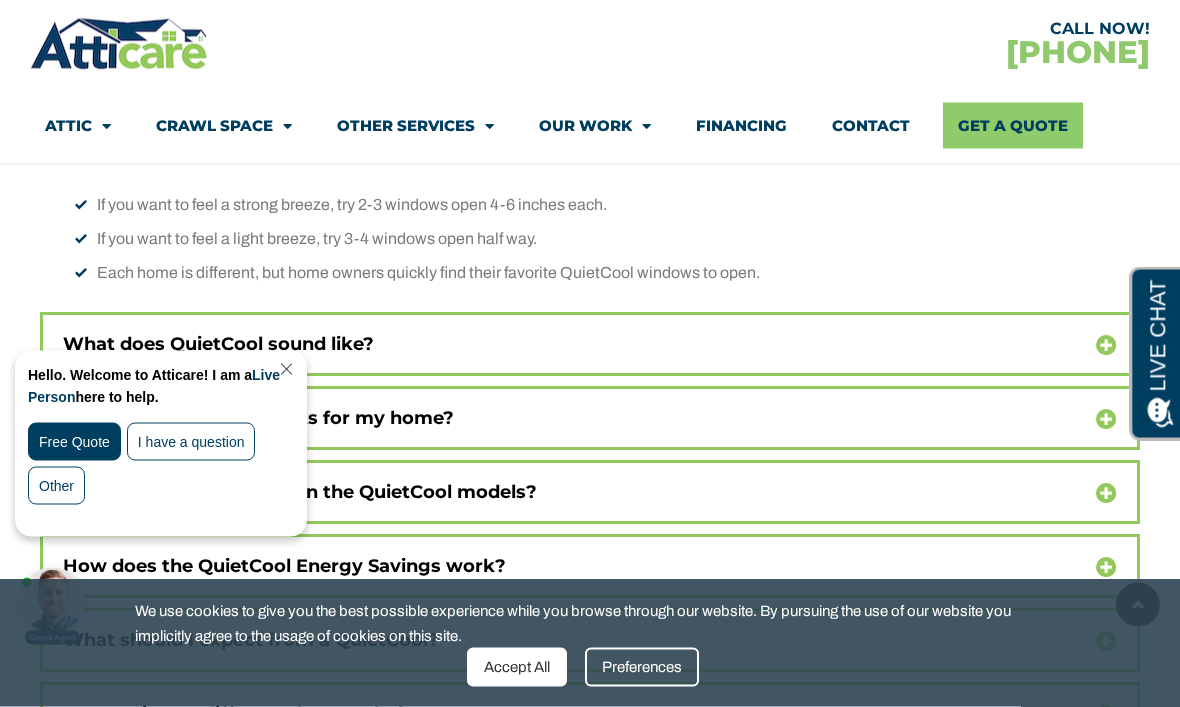 scroll, scrollTop: 13654, scrollLeft: 0, axis: vertical 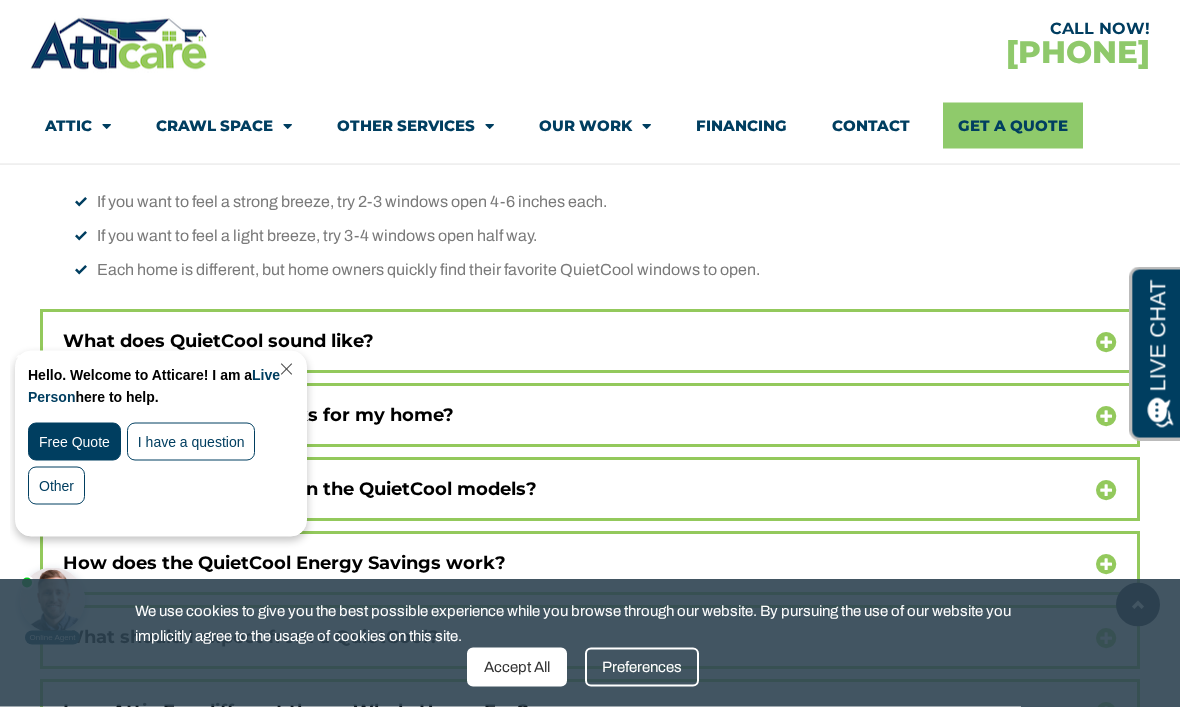 click on "What does QuietCool sound like?" at bounding box center (590, 342) 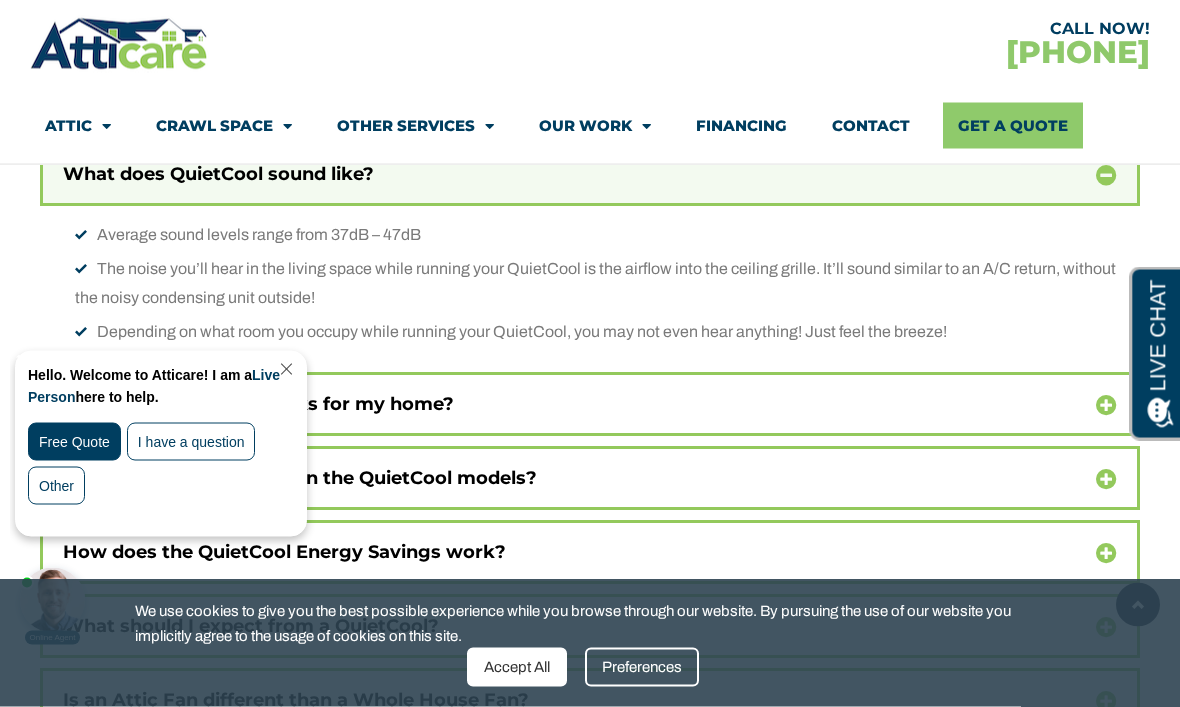 scroll, scrollTop: 13822, scrollLeft: 0, axis: vertical 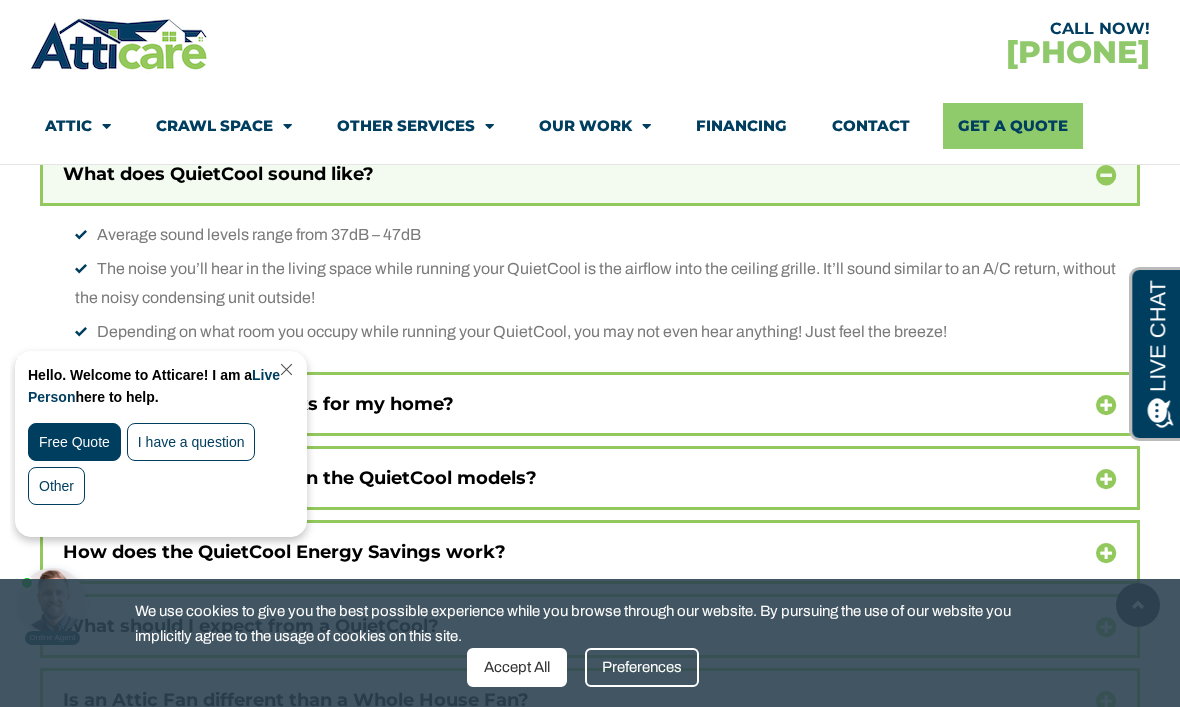click on "What size QuietCool works for my home?" at bounding box center (590, 404) 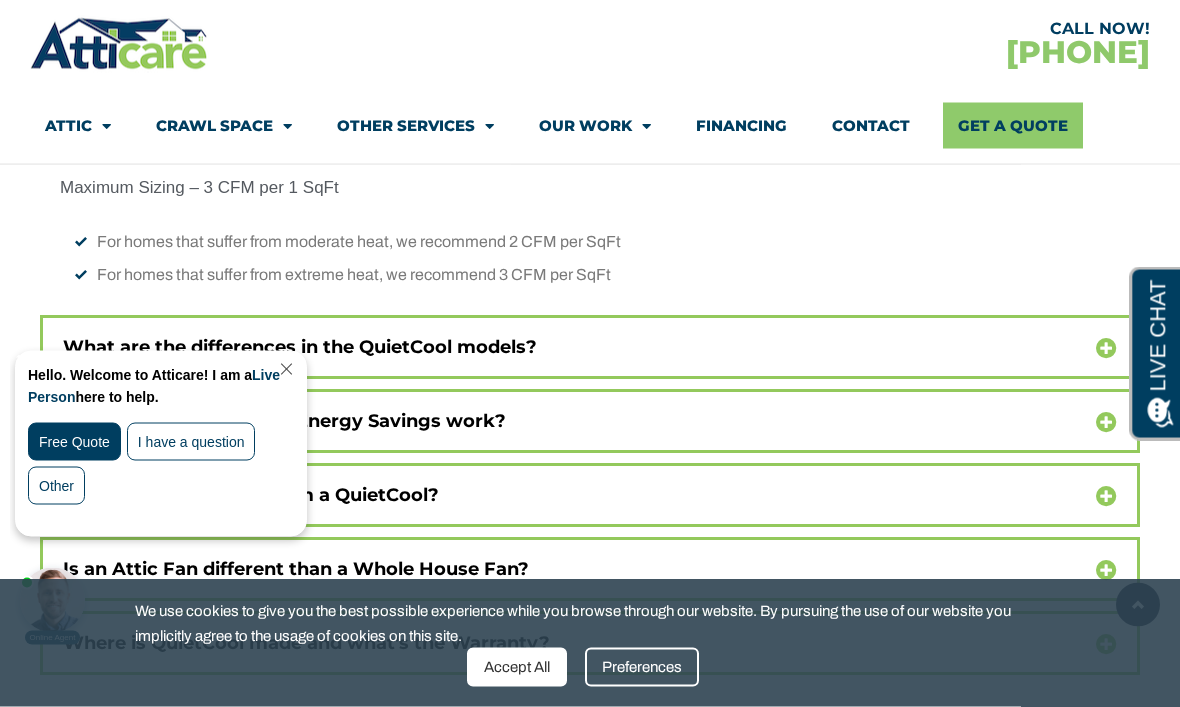 click on "What are the differences in the QuietCool models?" at bounding box center [590, 348] 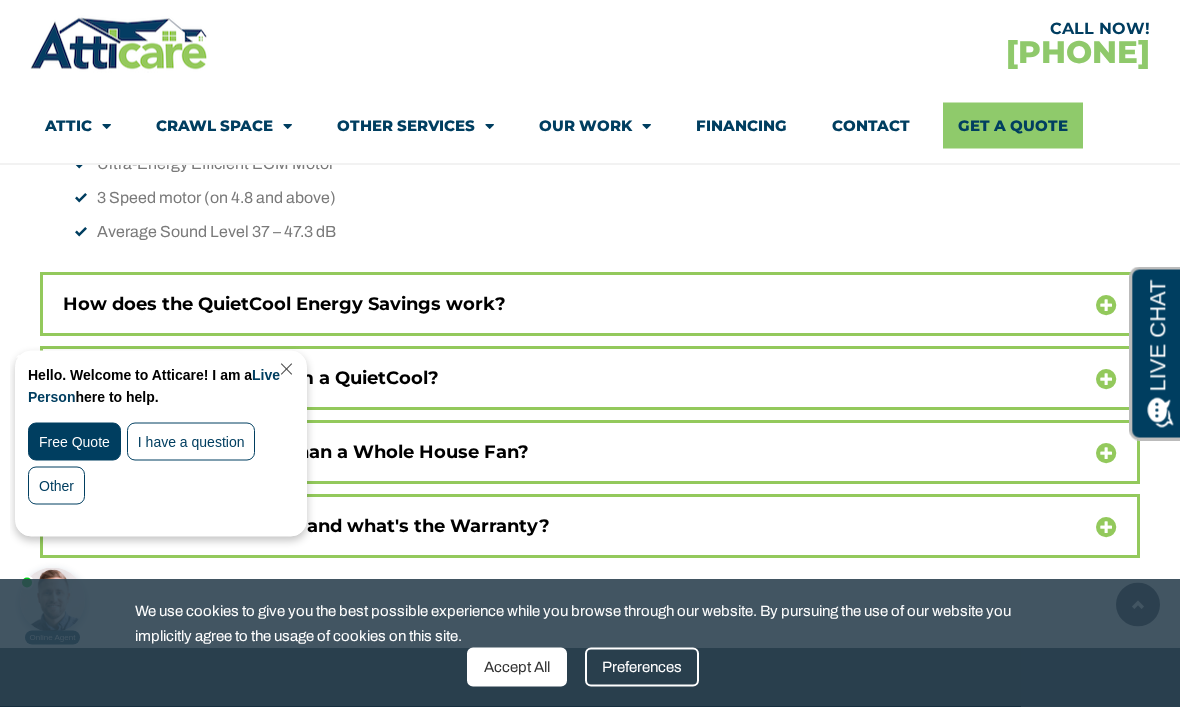 scroll, scrollTop: 14864, scrollLeft: 0, axis: vertical 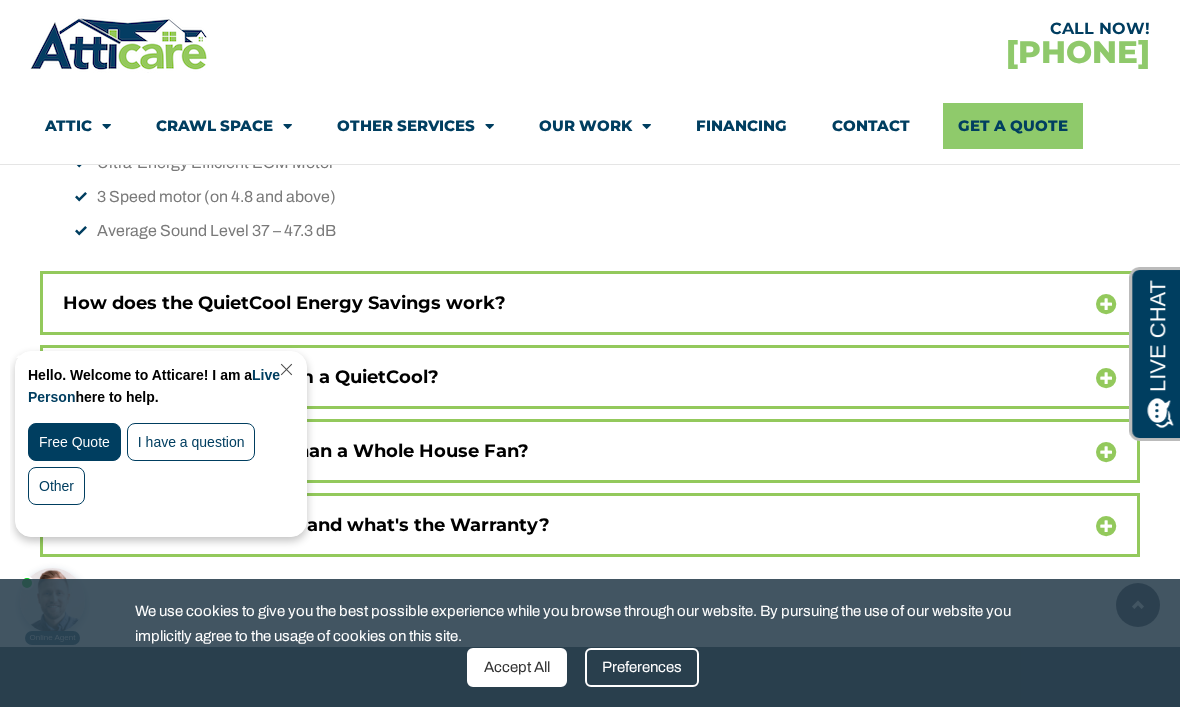 click on "How does the QuietCool Energy Savings work?" at bounding box center (284, 303) 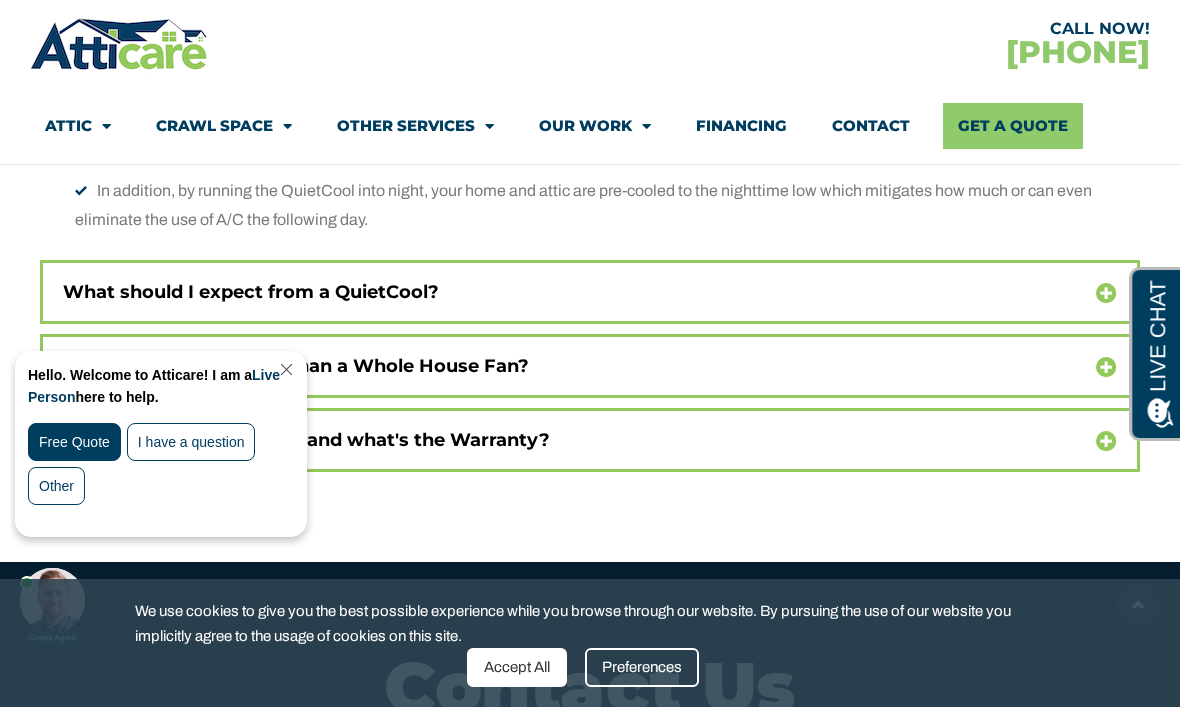scroll, scrollTop: 15168, scrollLeft: 0, axis: vertical 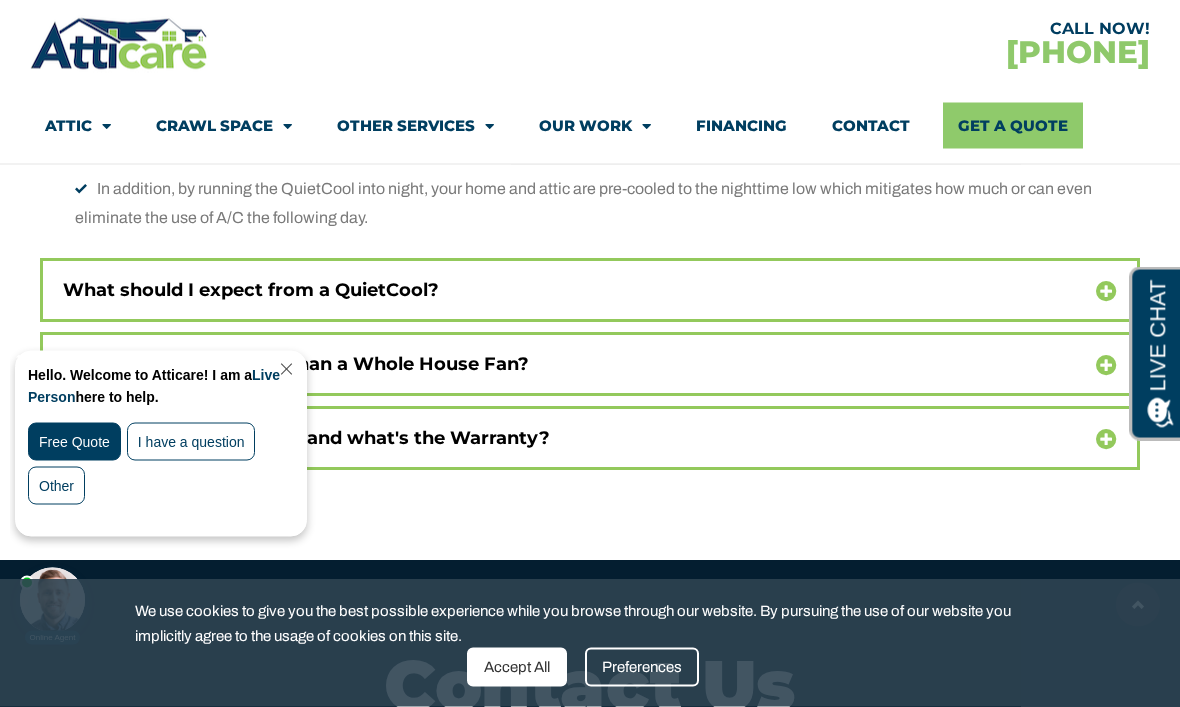 click on "Is an Attic Fan different than a Whole House Fan?" at bounding box center [590, 365] 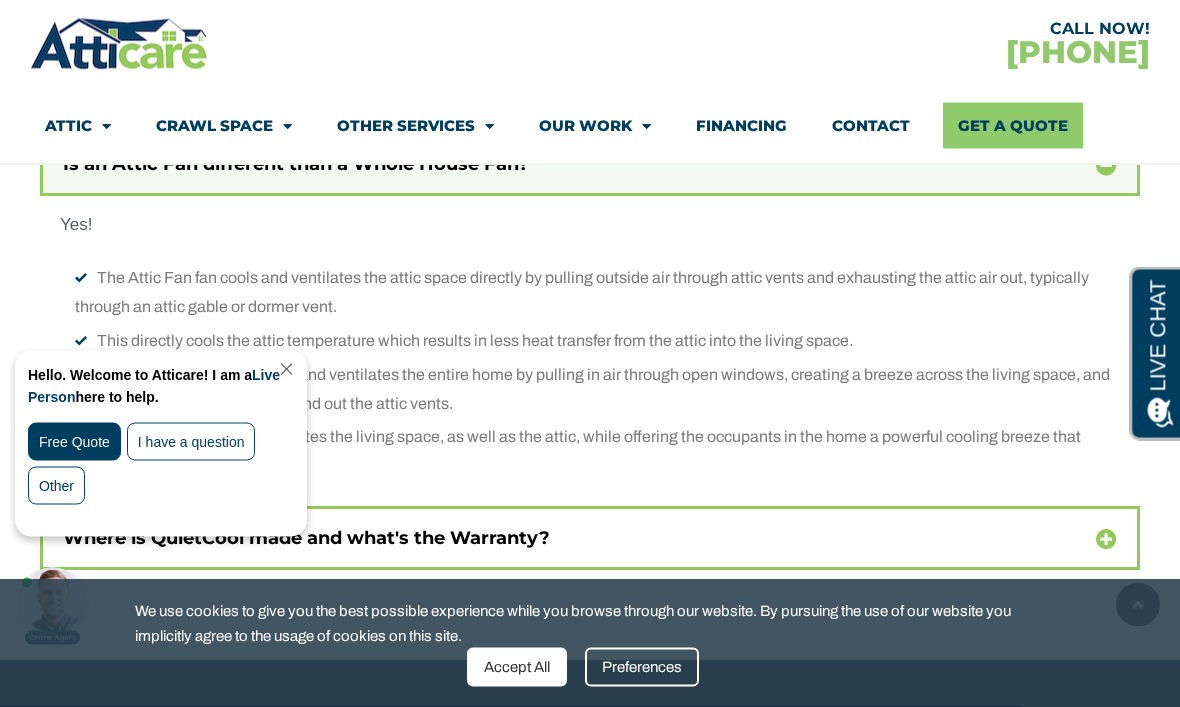 scroll, scrollTop: 15370, scrollLeft: 0, axis: vertical 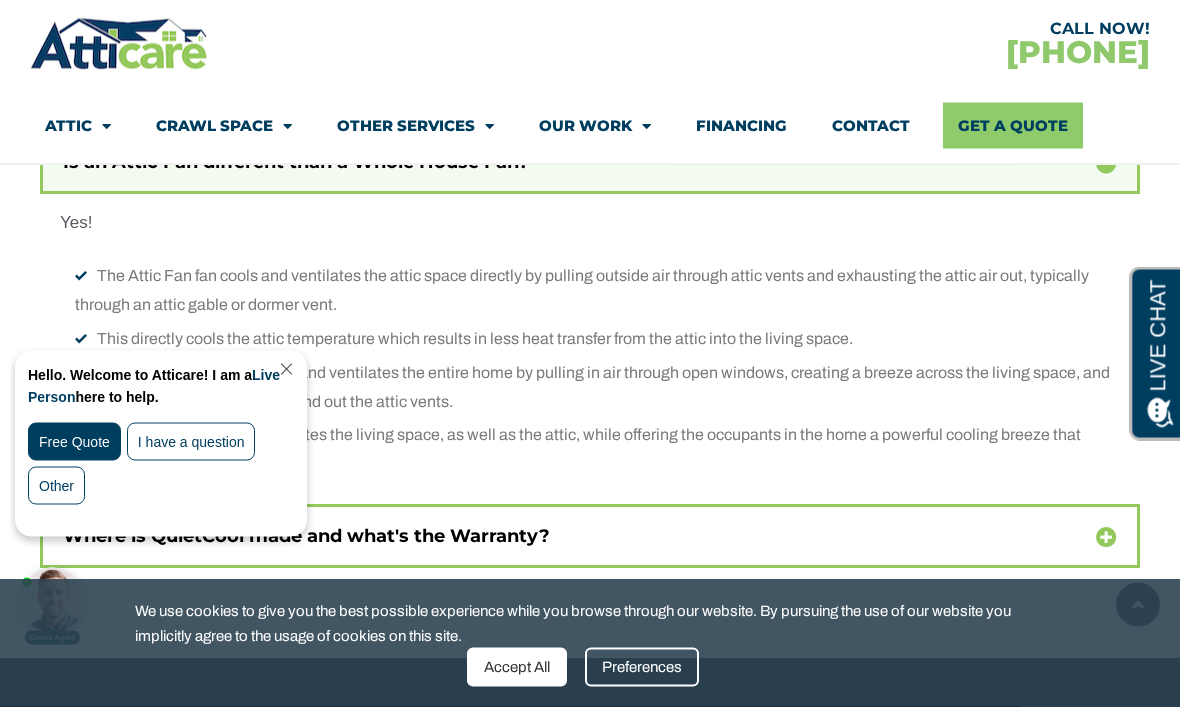 click on "Hello. Welcome to Atticare! I am a  Live Person  here to help.
Free Quote
I have a question
Other
Scroll
Update" at bounding box center (161, 443) 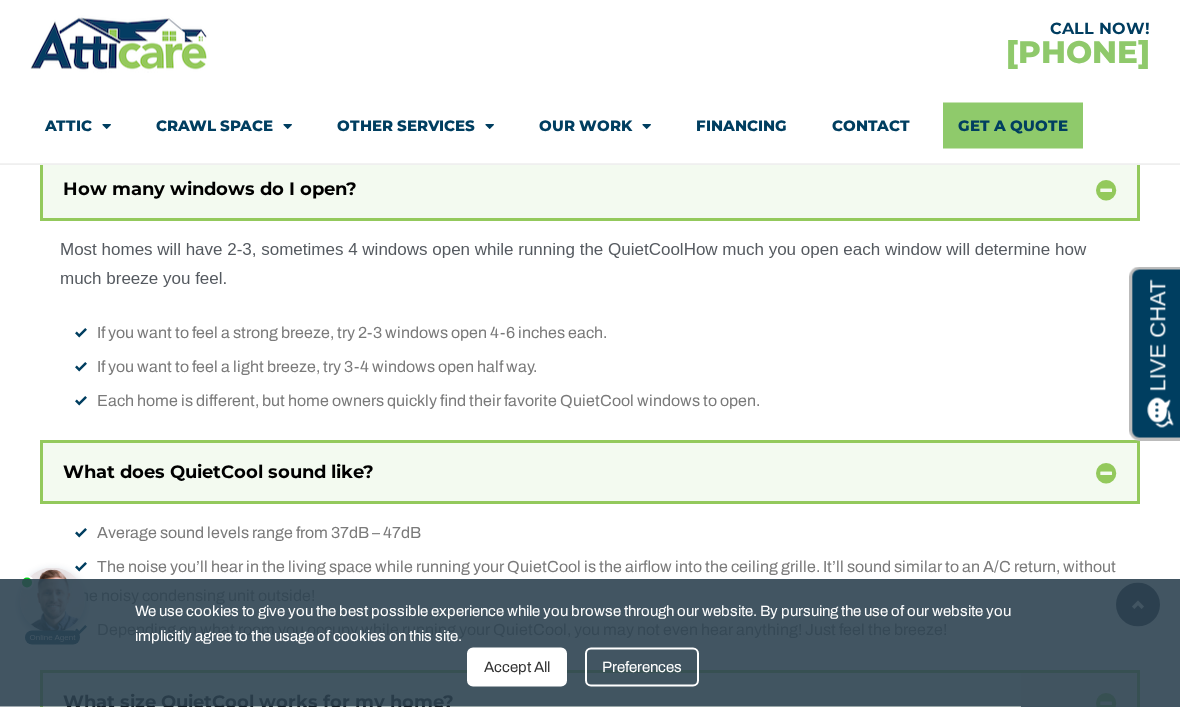 scroll, scrollTop: 13517, scrollLeft: 0, axis: vertical 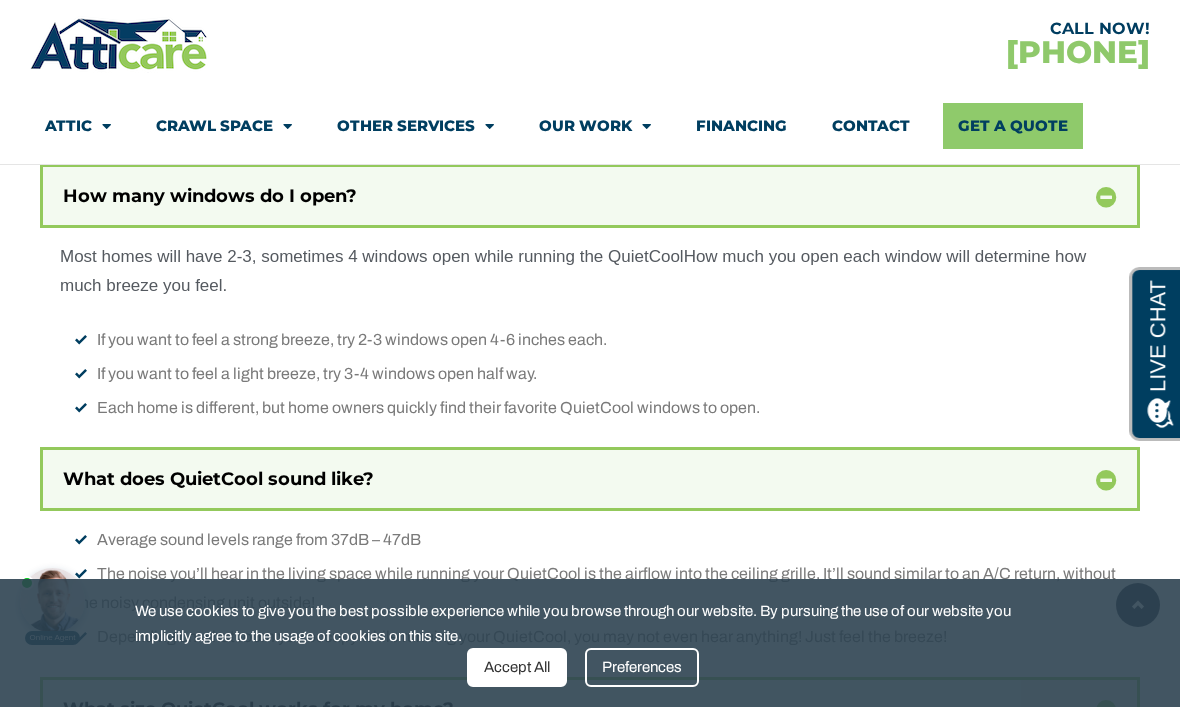 click on "Other Services" 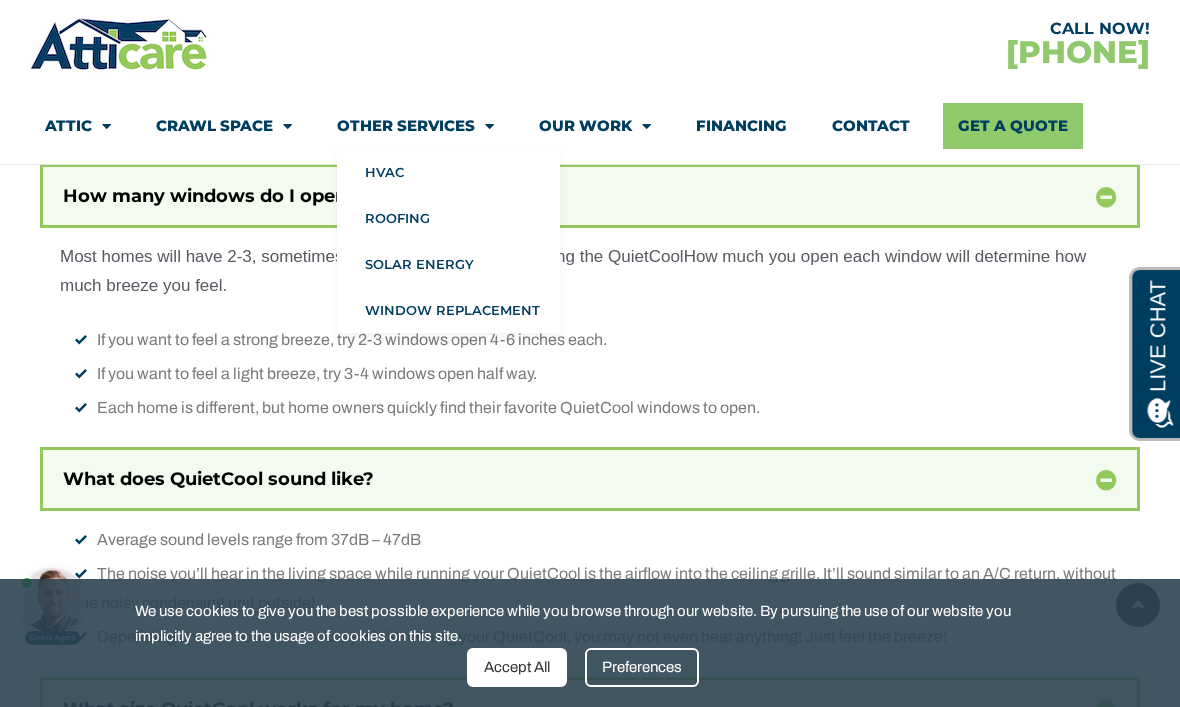 click on "HVAC" 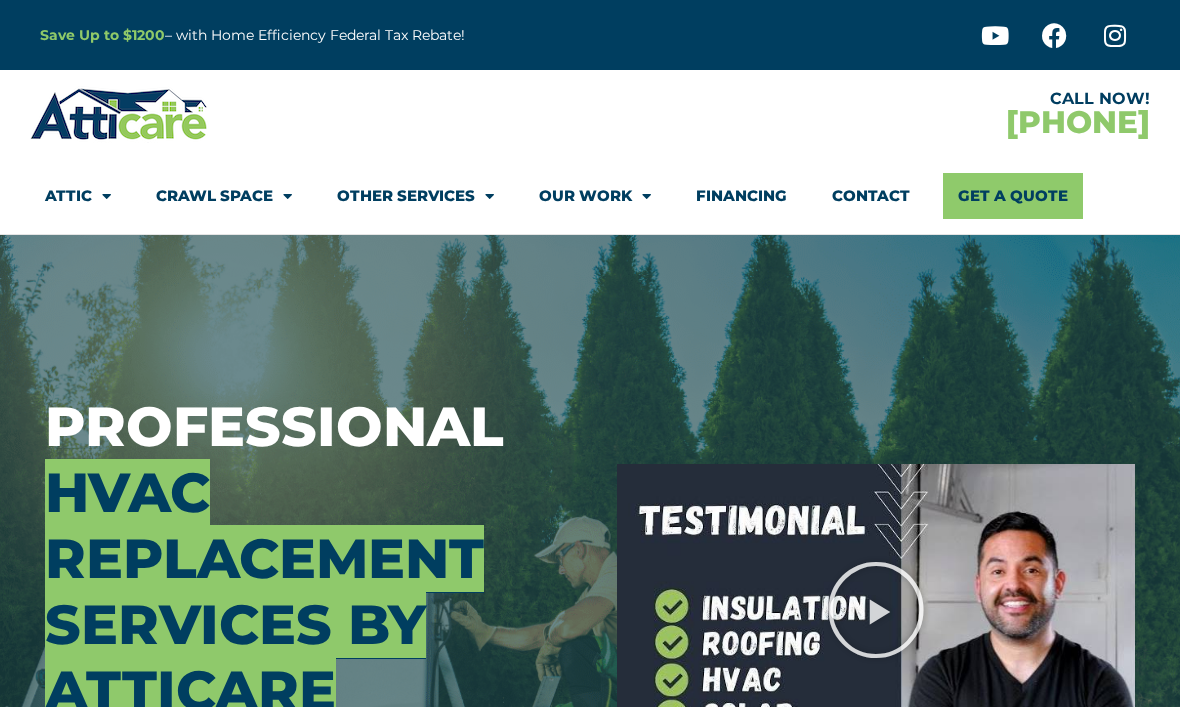 scroll, scrollTop: 0, scrollLeft: 0, axis: both 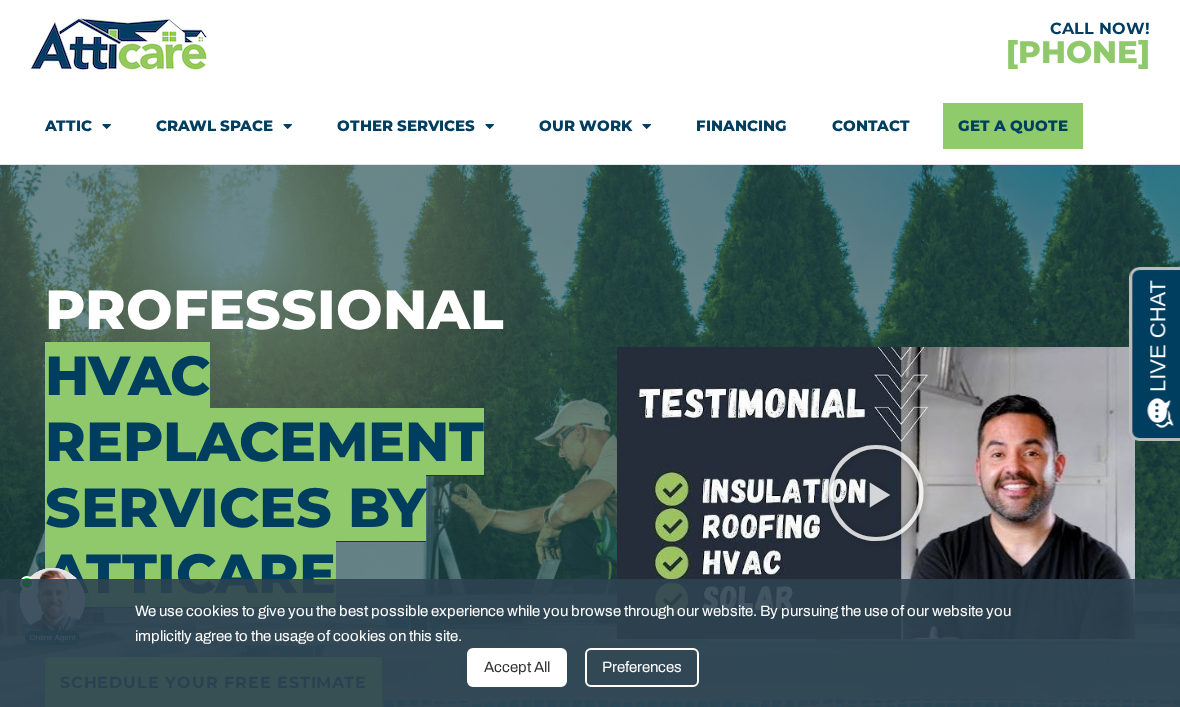 click on "Our Work" 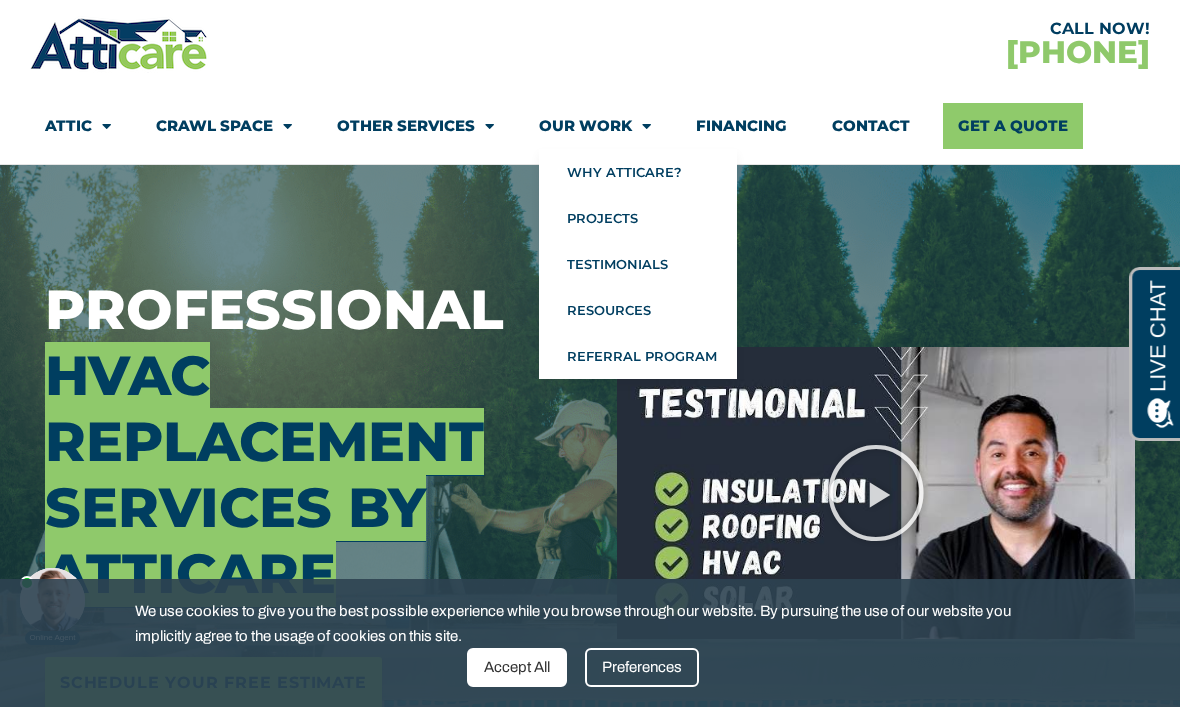 click on "Testimonials" 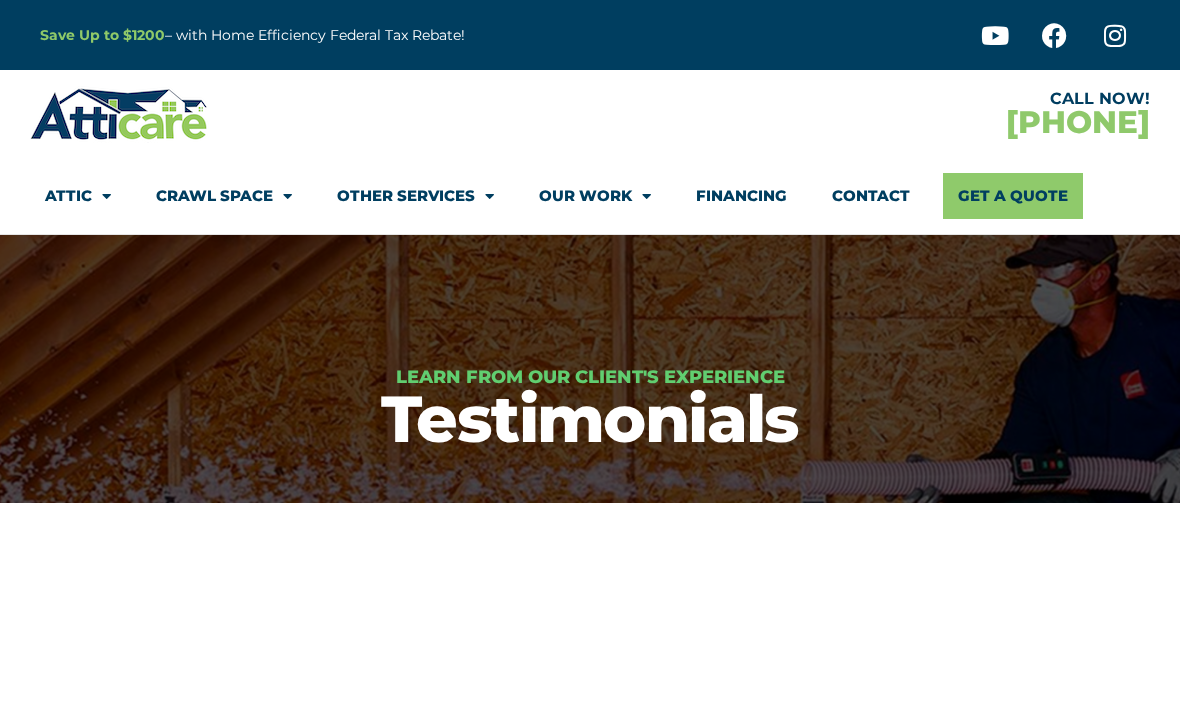 scroll, scrollTop: 0, scrollLeft: 0, axis: both 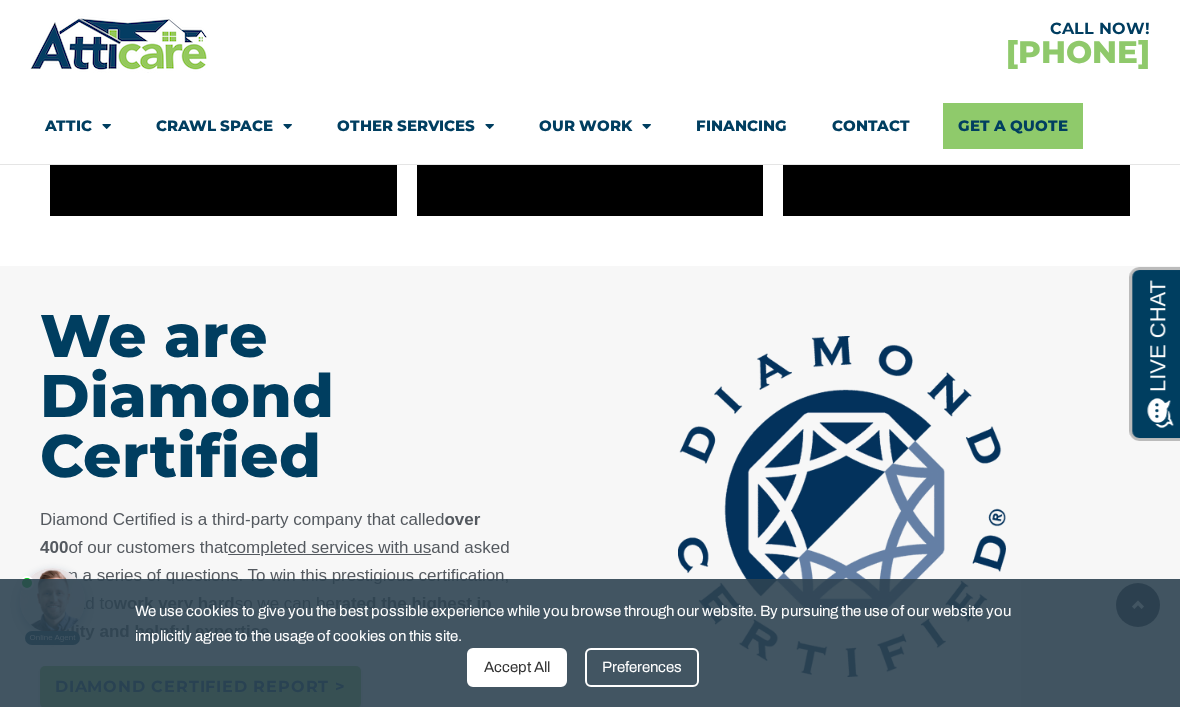 click on "Attic" 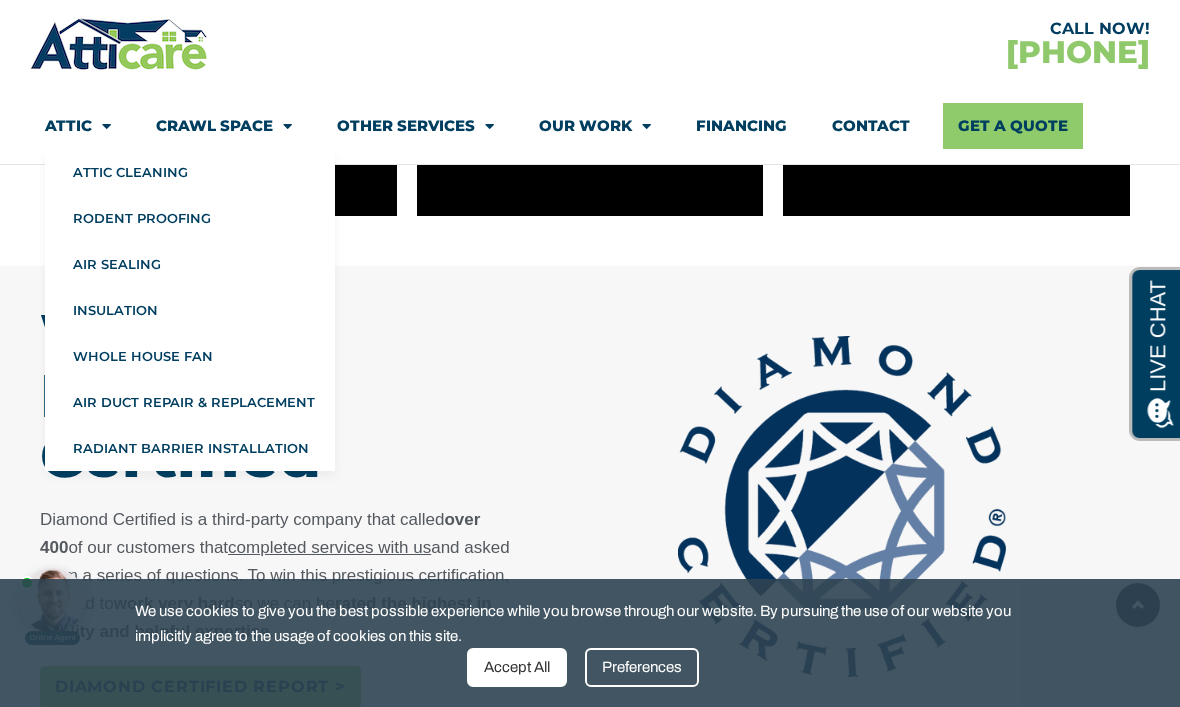 click on "Crawl Space" 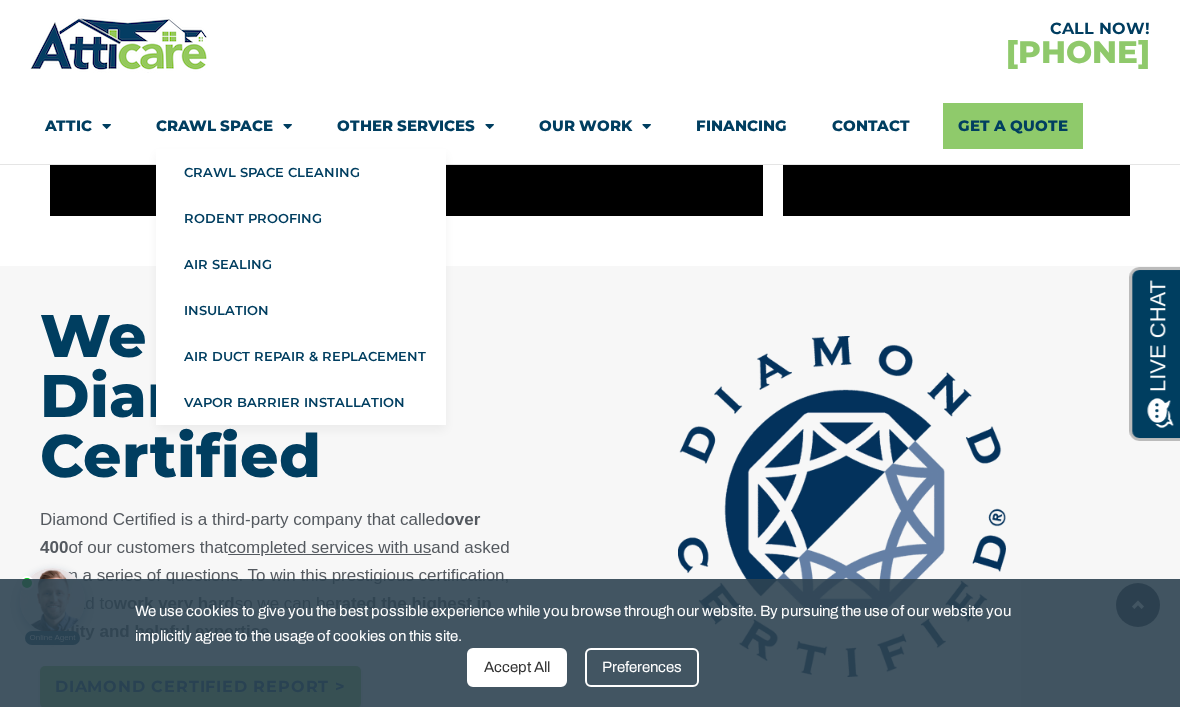 click on "Rodent Proofing" 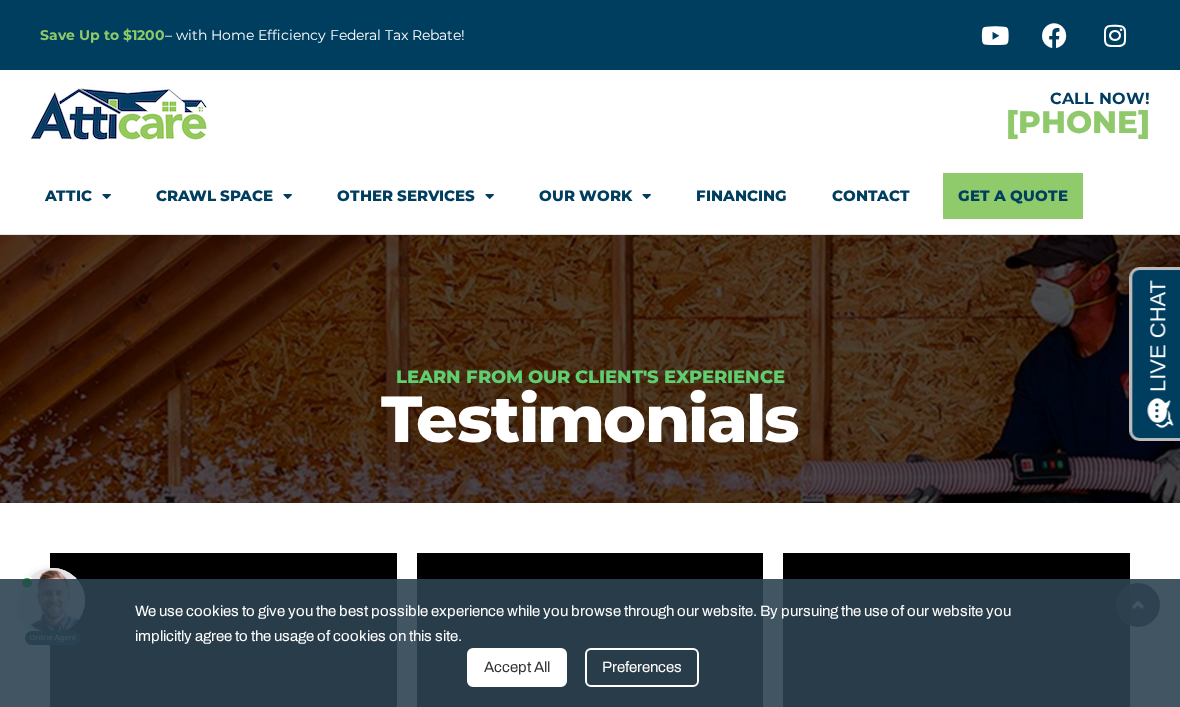 scroll, scrollTop: 747, scrollLeft: 0, axis: vertical 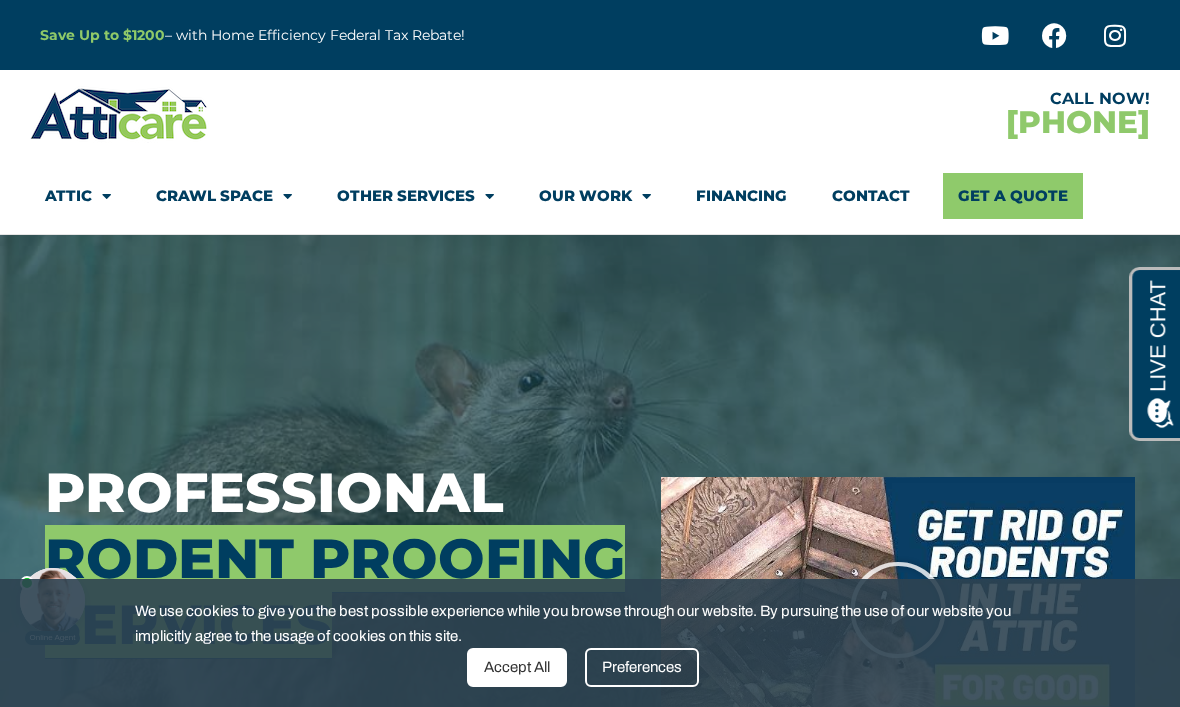 click on "Attic" 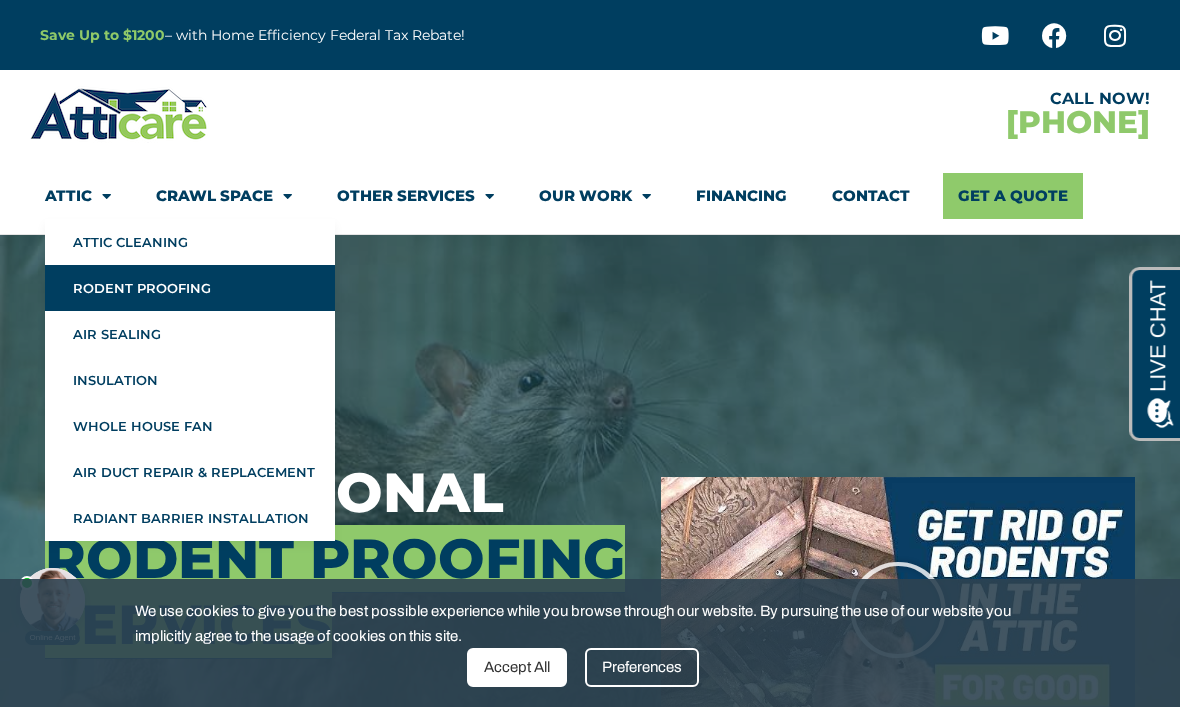 click on "Insulation" 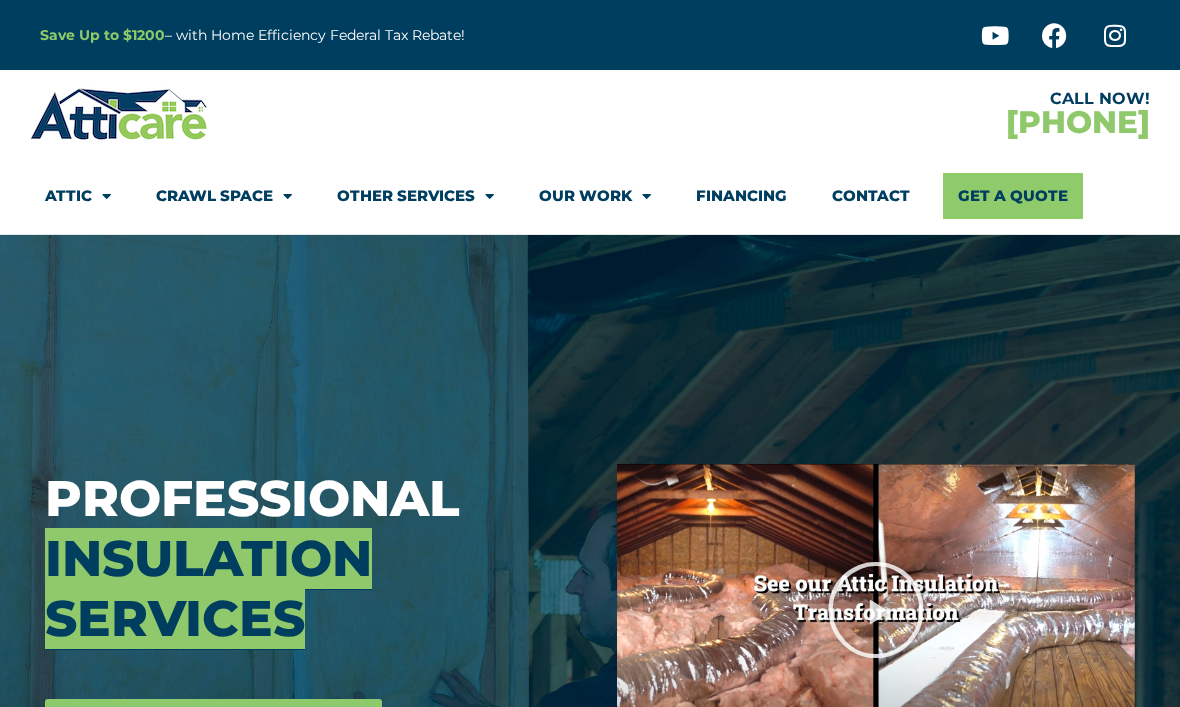 scroll, scrollTop: 0, scrollLeft: 0, axis: both 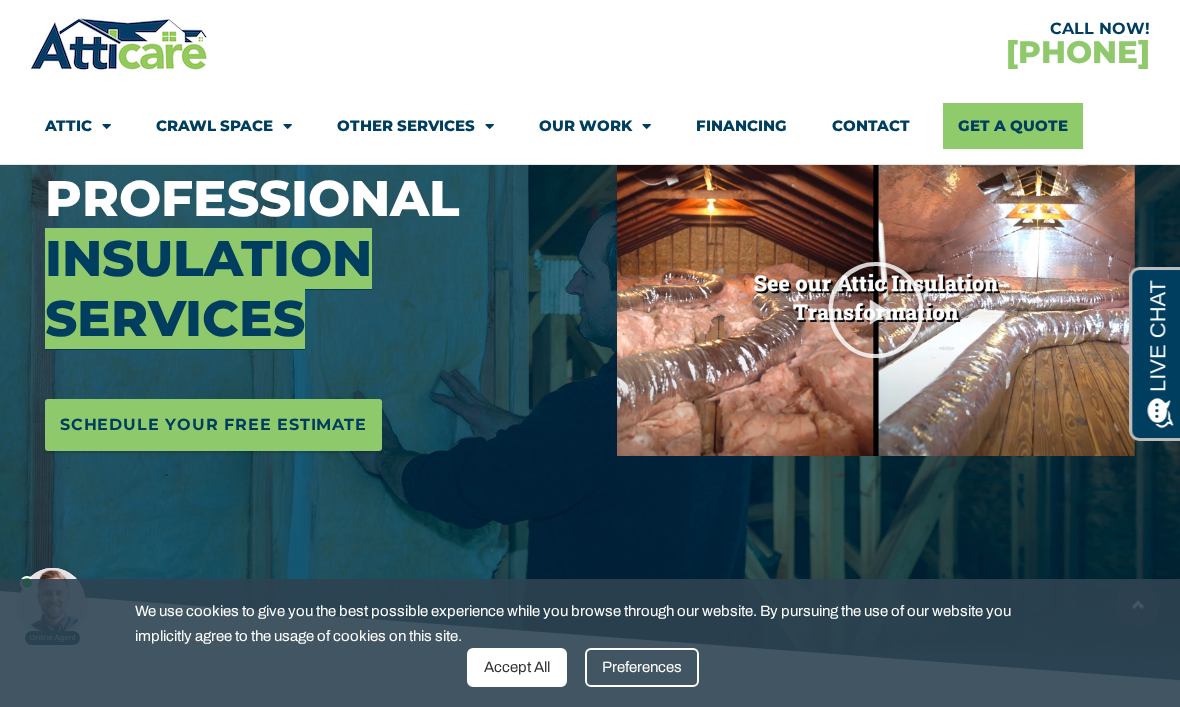 click at bounding box center [876, 310] 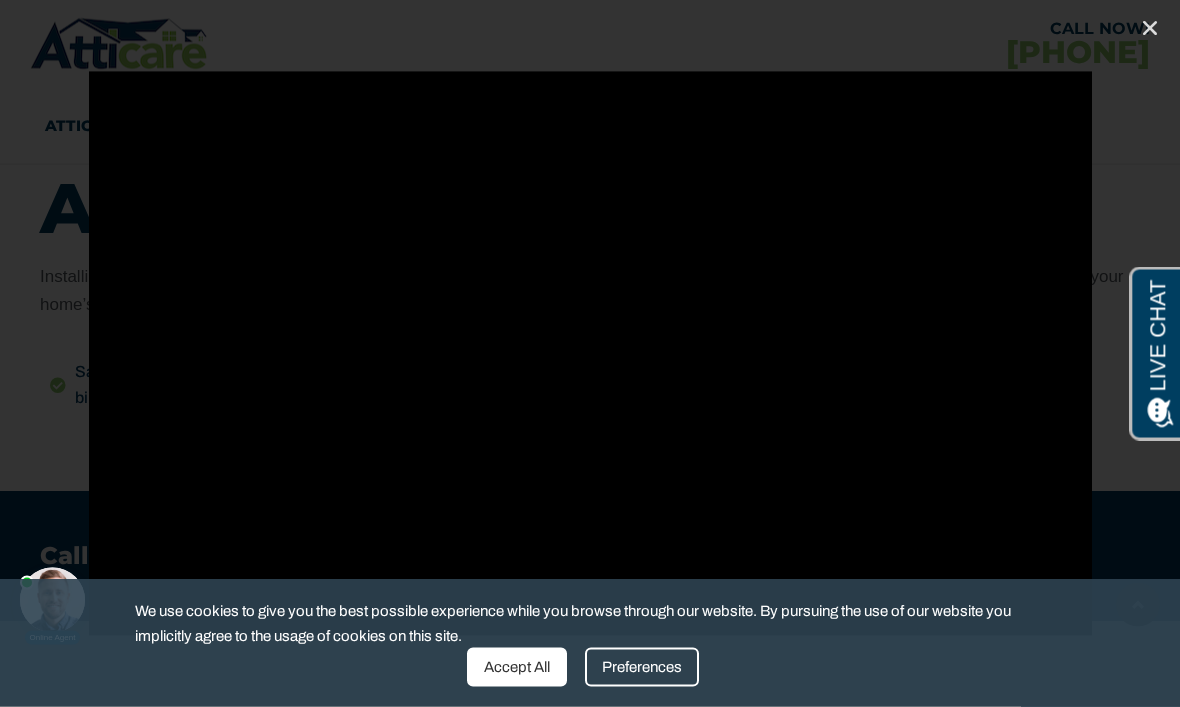 scroll, scrollTop: 945, scrollLeft: 0, axis: vertical 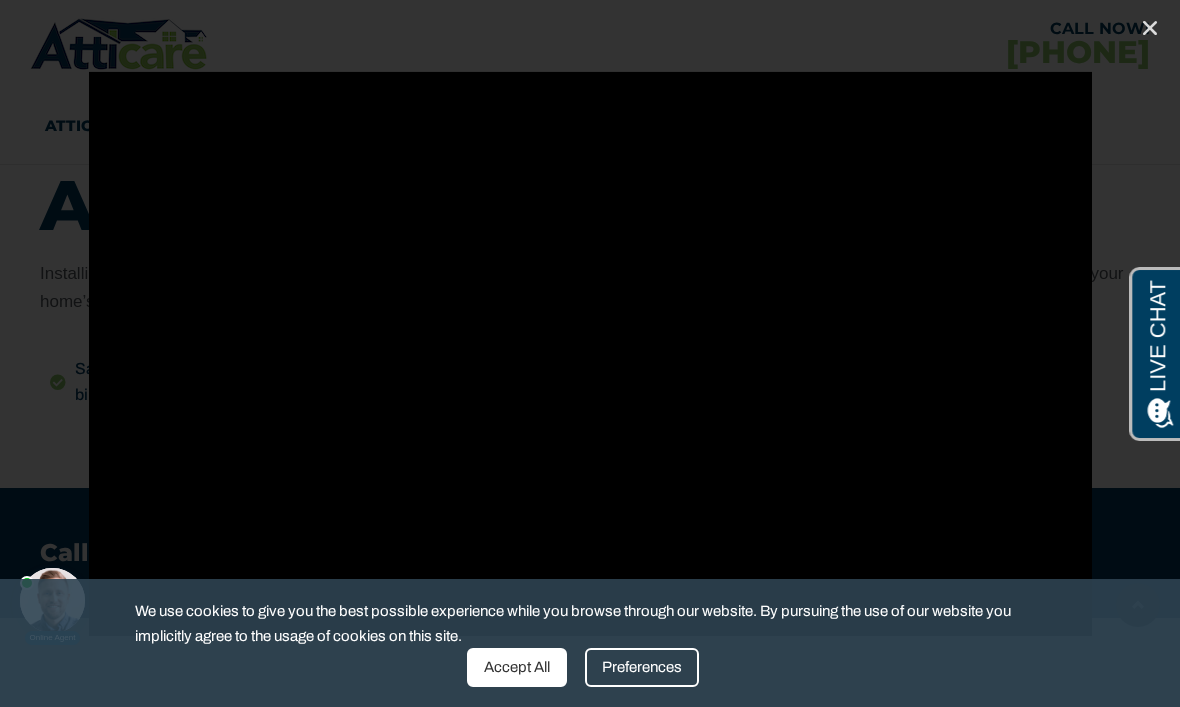 click at bounding box center (1150, 28) 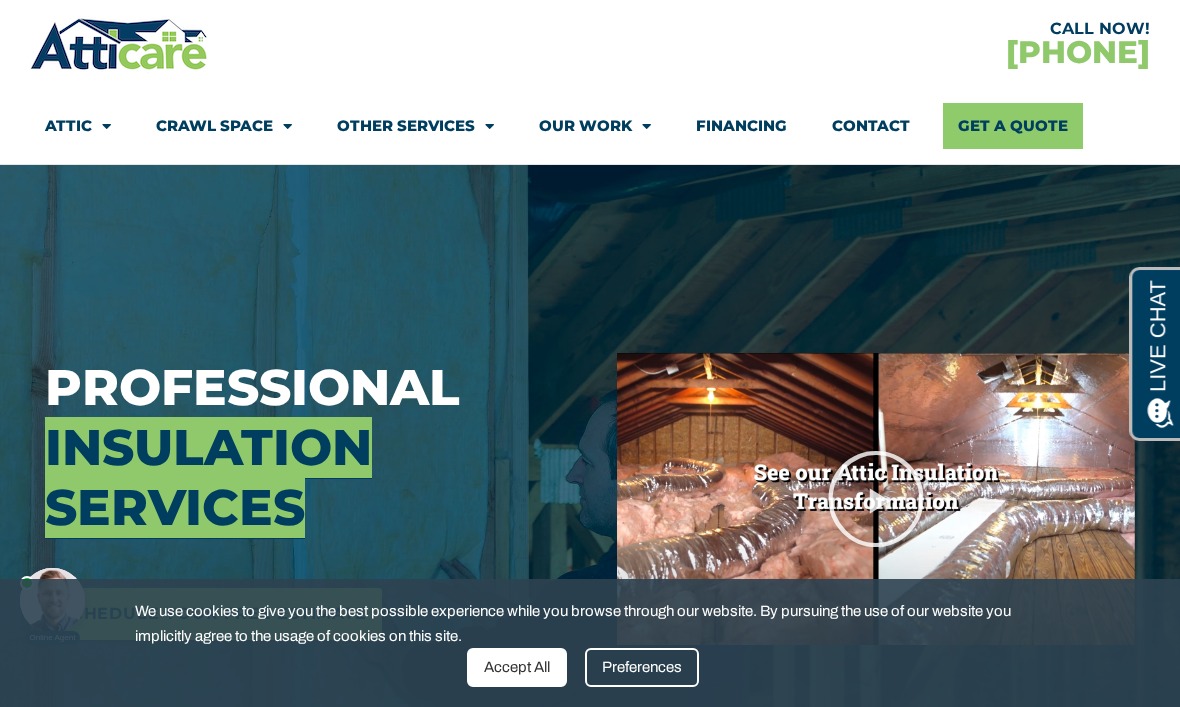 scroll, scrollTop: 103, scrollLeft: 0, axis: vertical 